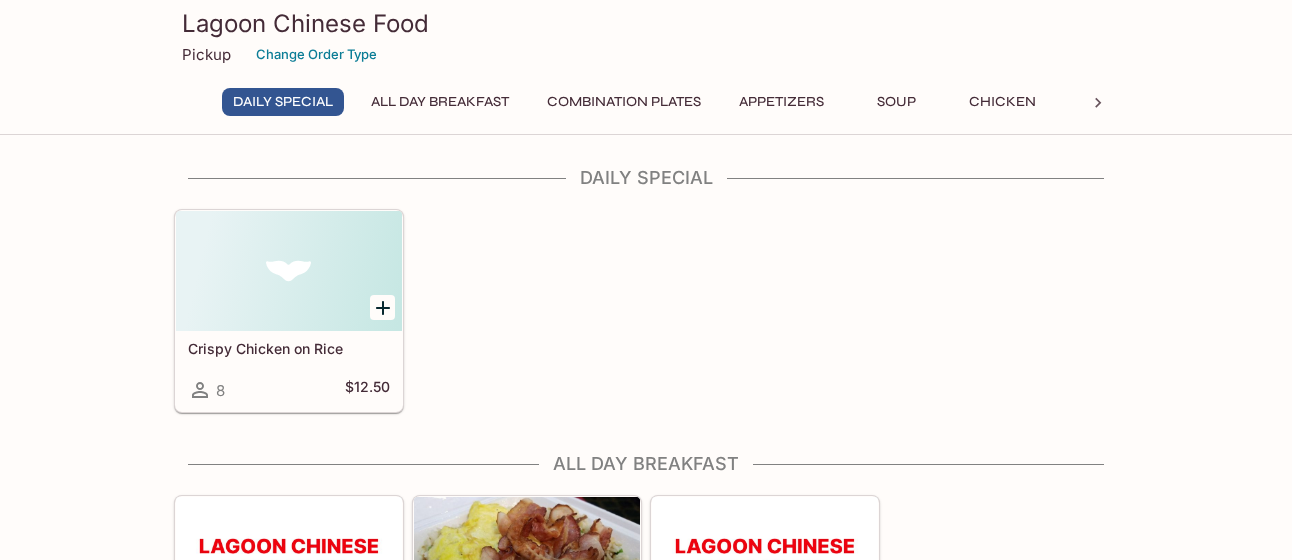 scroll, scrollTop: 0, scrollLeft: 0, axis: both 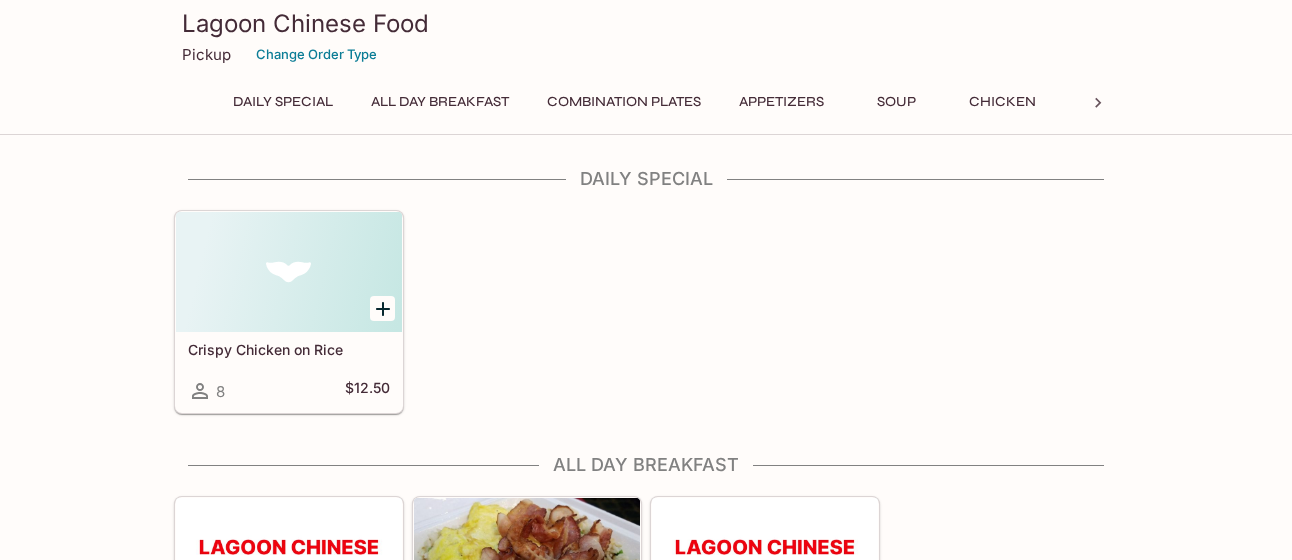 click on "Daily Special" at bounding box center [283, 102] 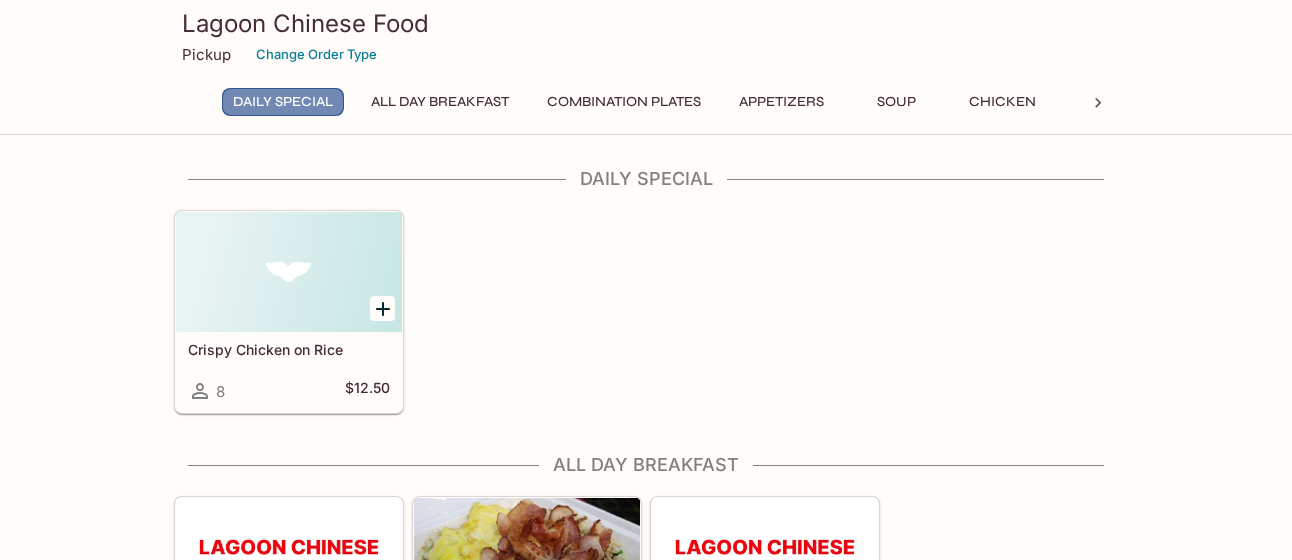 click on "Daily Special" at bounding box center (283, 102) 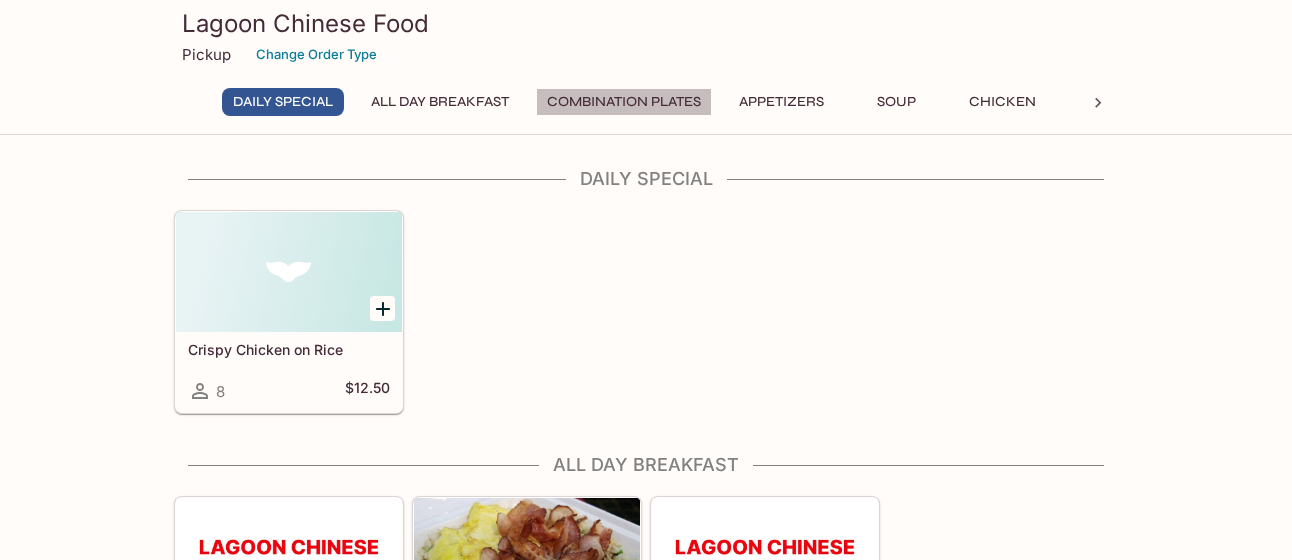 click on "Combination Plates" at bounding box center [624, 102] 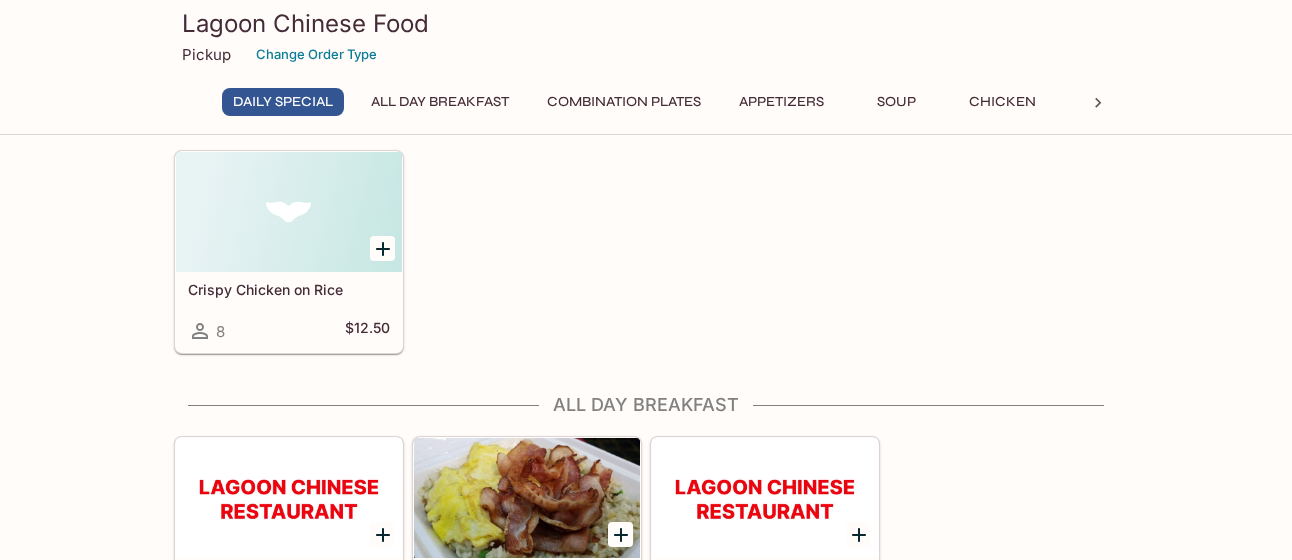 scroll, scrollTop: 0, scrollLeft: 0, axis: both 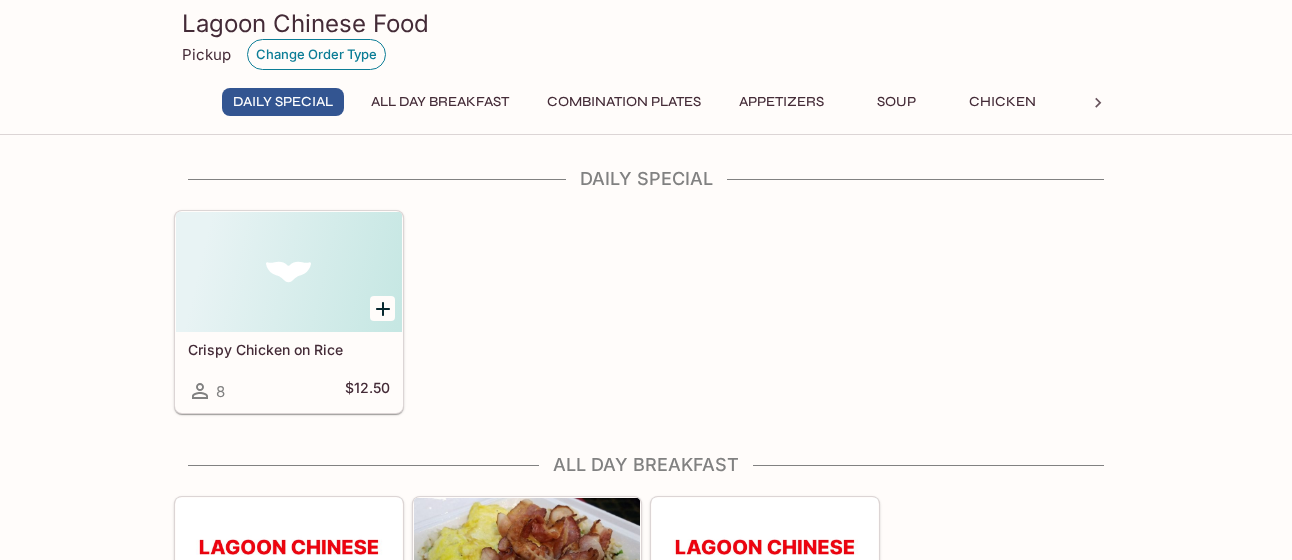 click on "Change Order Type" at bounding box center (316, 54) 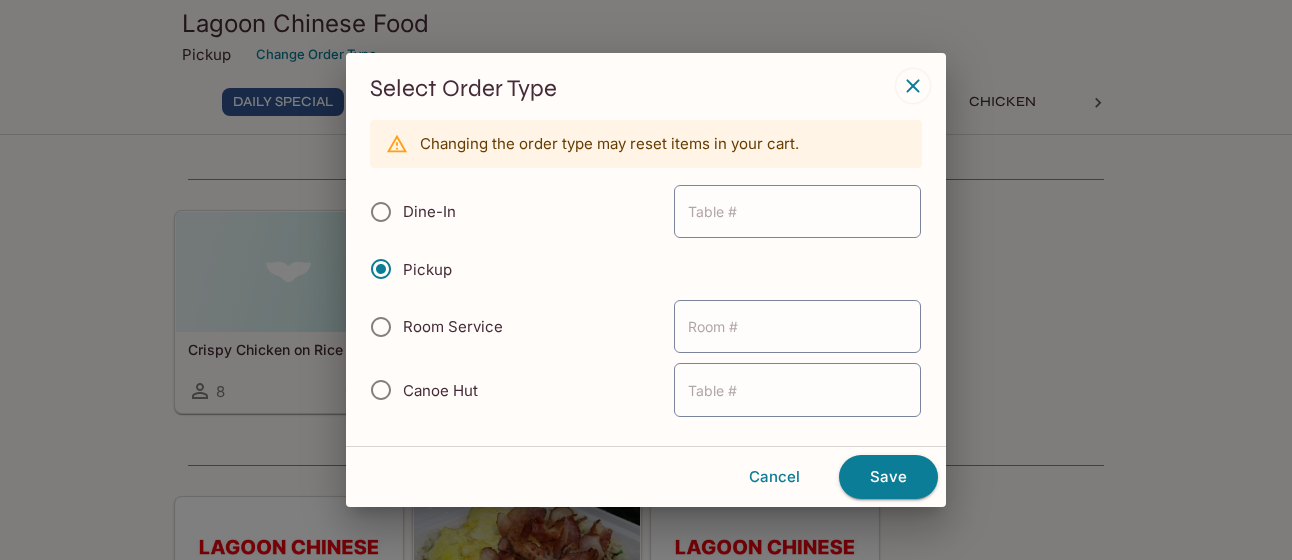 click on "Select Order Type Changing the order type may reset items in your cart. Dine-In ​ Pickup Room Service ​ Canoe Hut ​ Cancel Save" at bounding box center [646, 280] 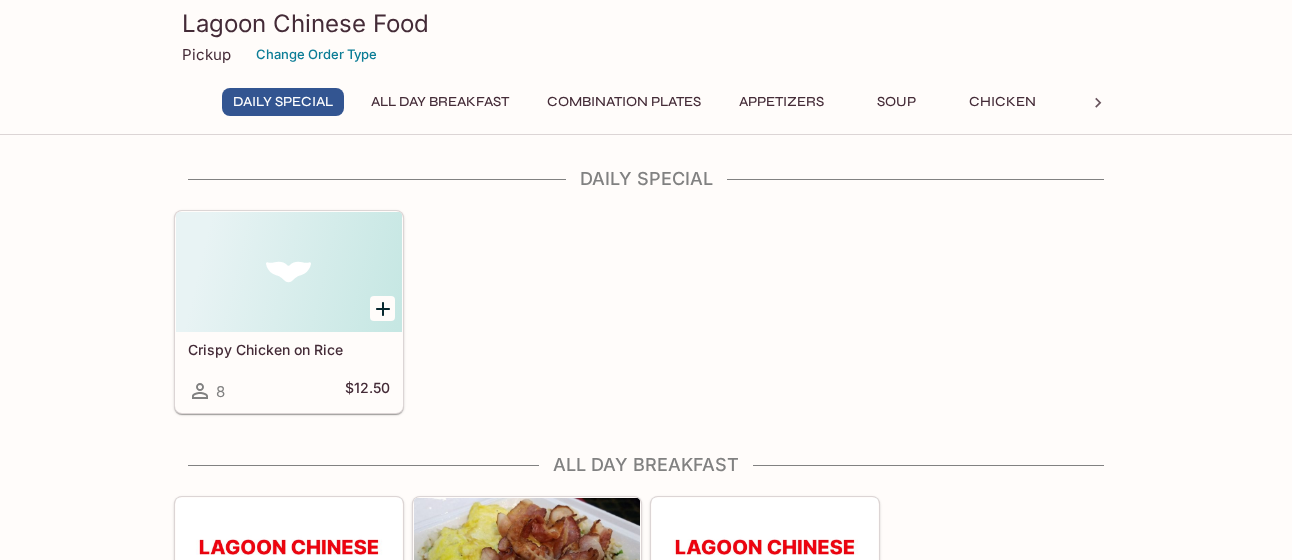 click on "Combination Plates" at bounding box center (624, 102) 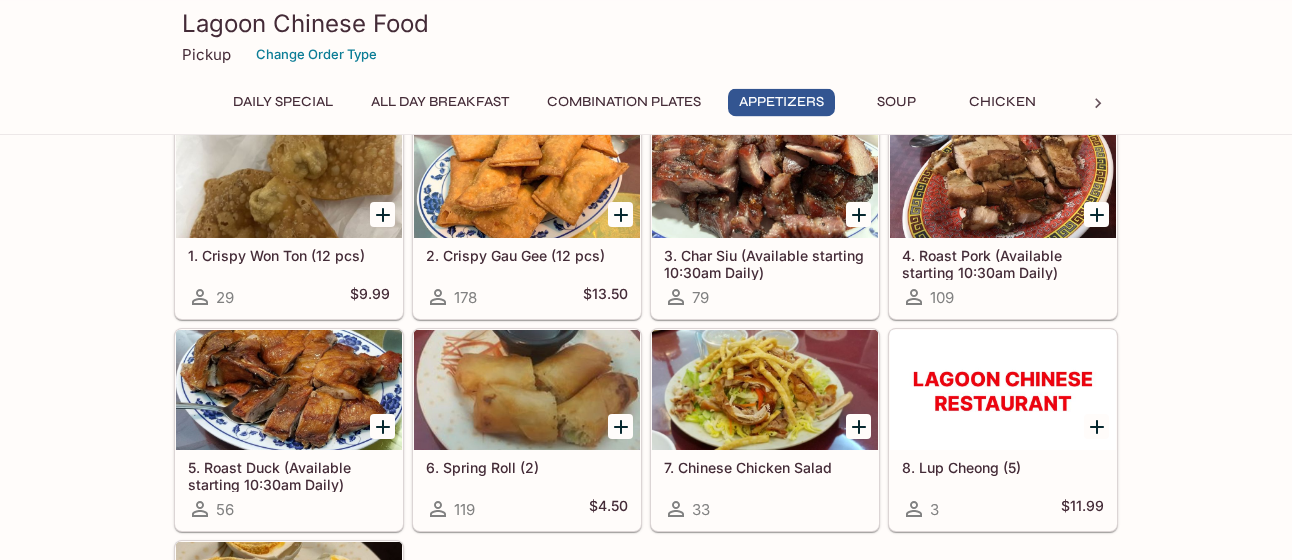 scroll, scrollTop: 978, scrollLeft: 0, axis: vertical 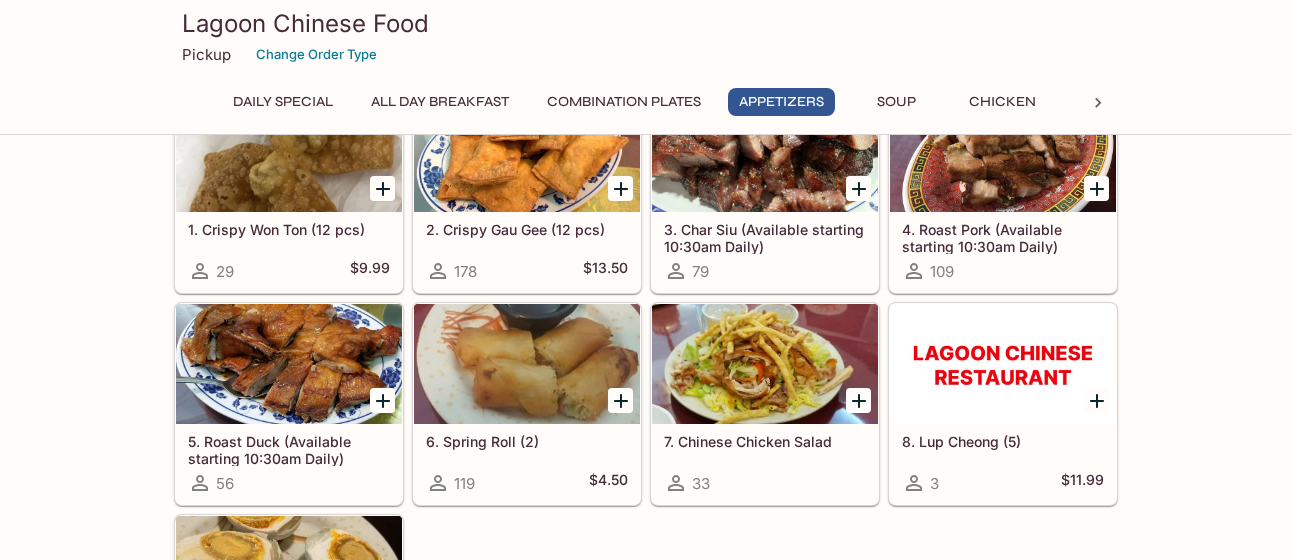 click on "Lagoon Chinese Food" at bounding box center (646, 23) 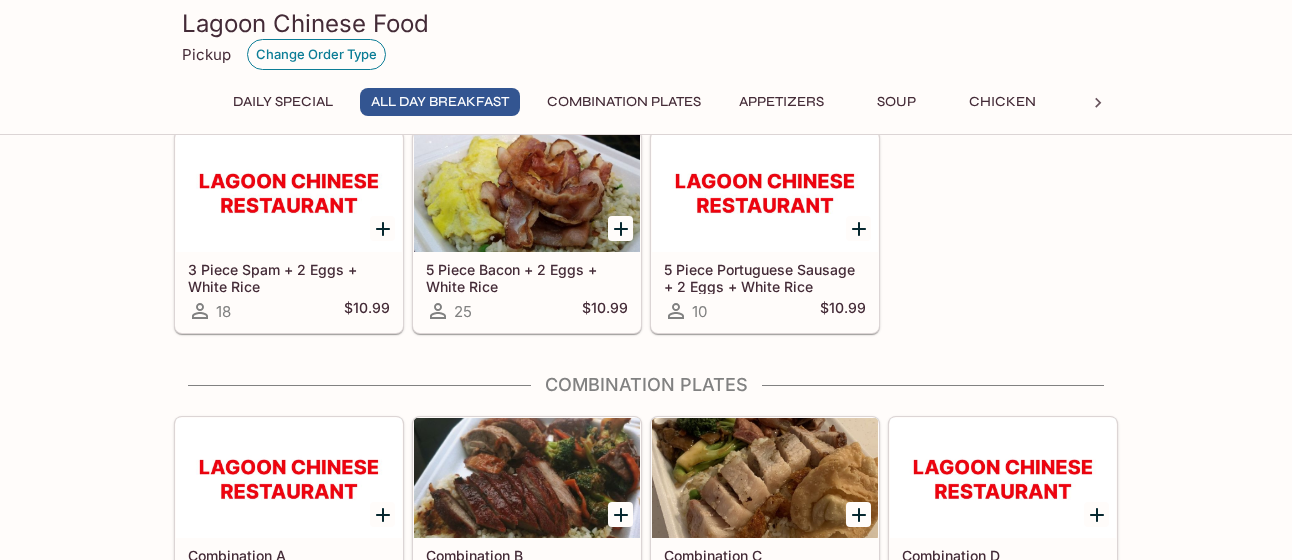 scroll, scrollTop: 0, scrollLeft: 0, axis: both 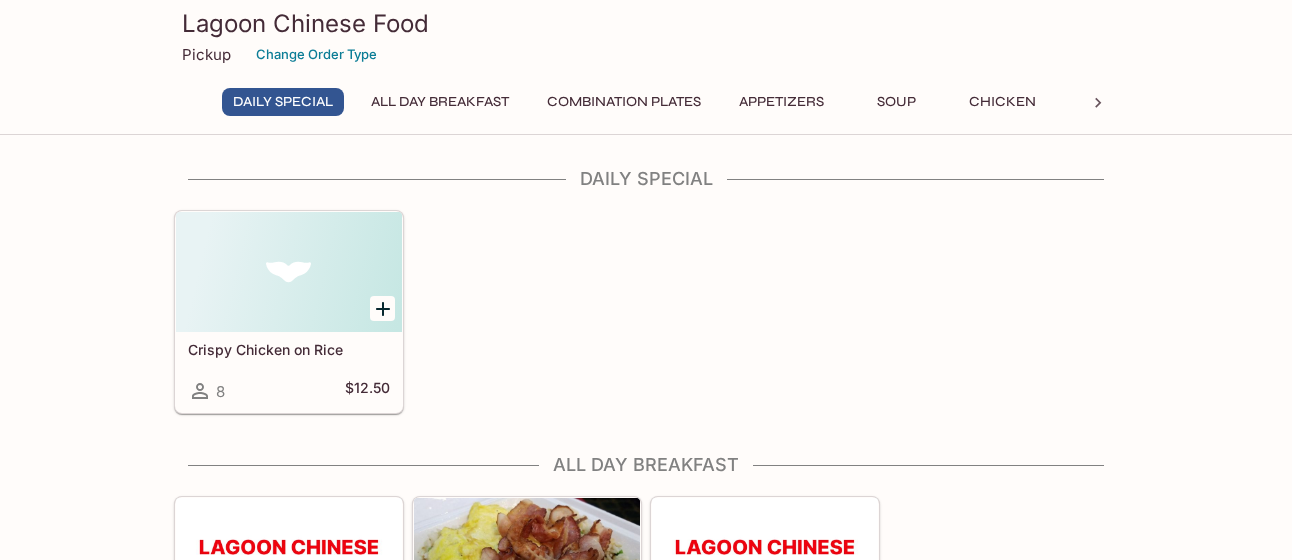 click on "Combination Plates" at bounding box center [624, 102] 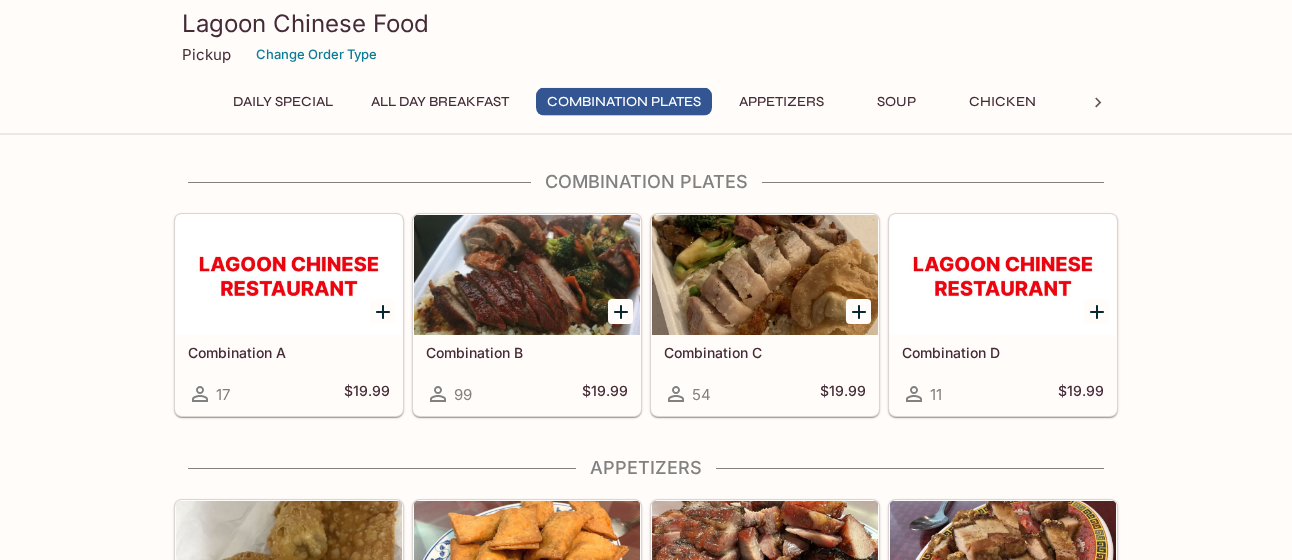 scroll, scrollTop: 570, scrollLeft: 0, axis: vertical 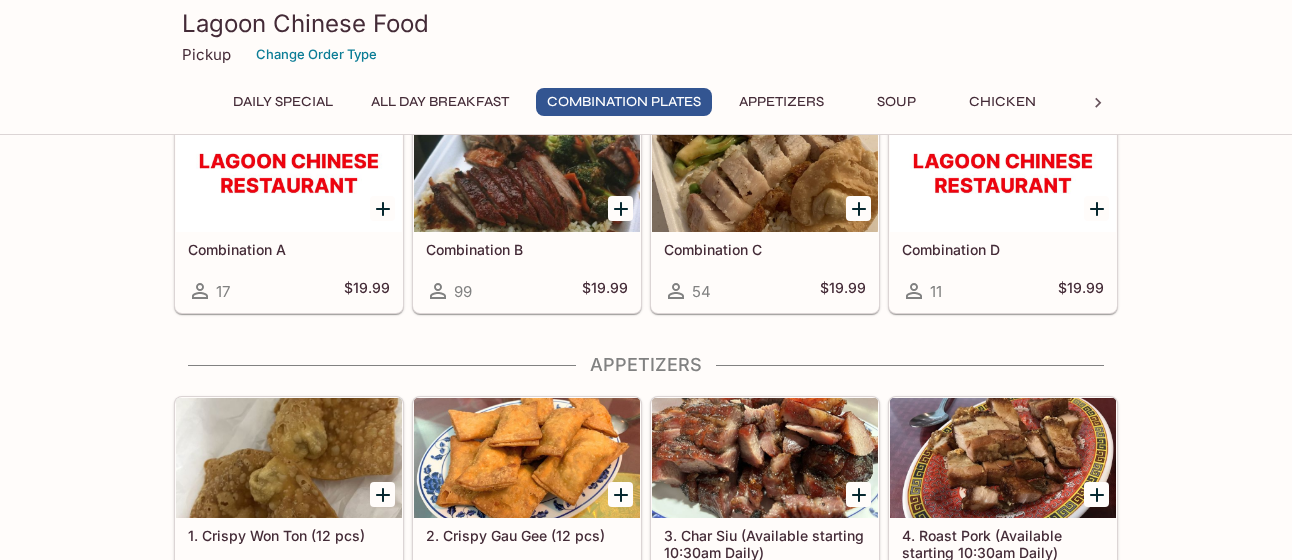 click at bounding box center [289, 172] 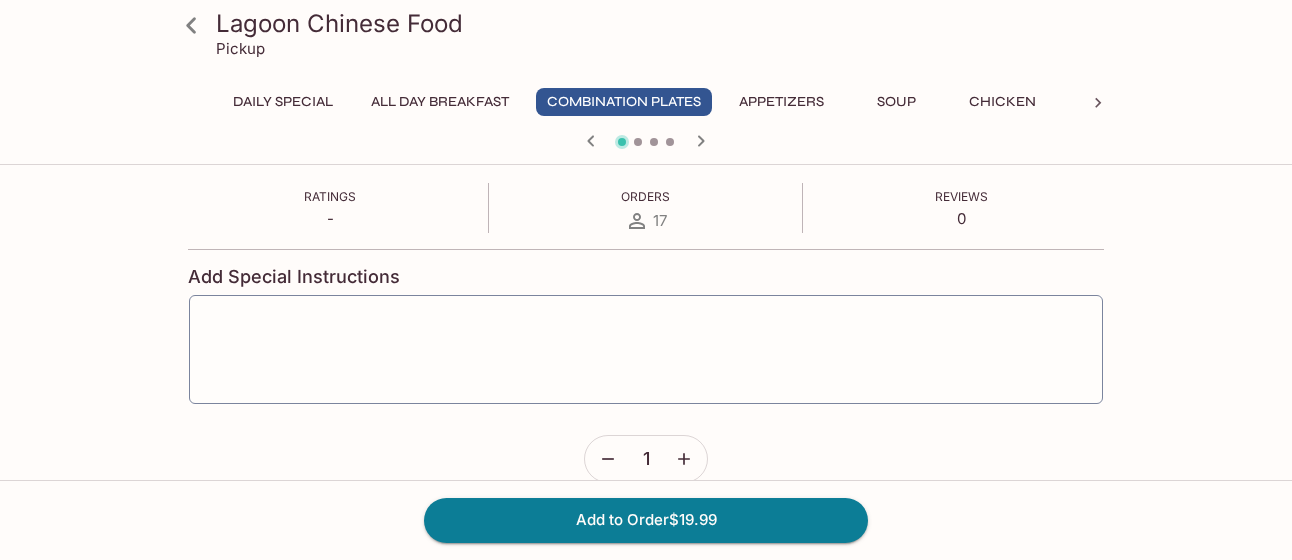 scroll, scrollTop: 389, scrollLeft: 0, axis: vertical 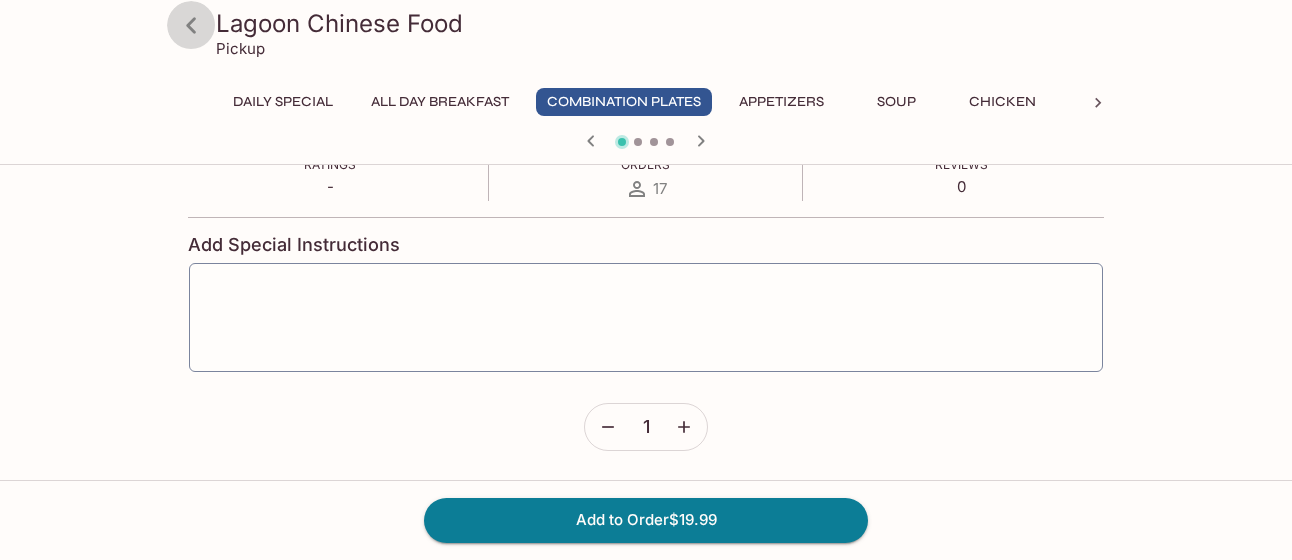 click 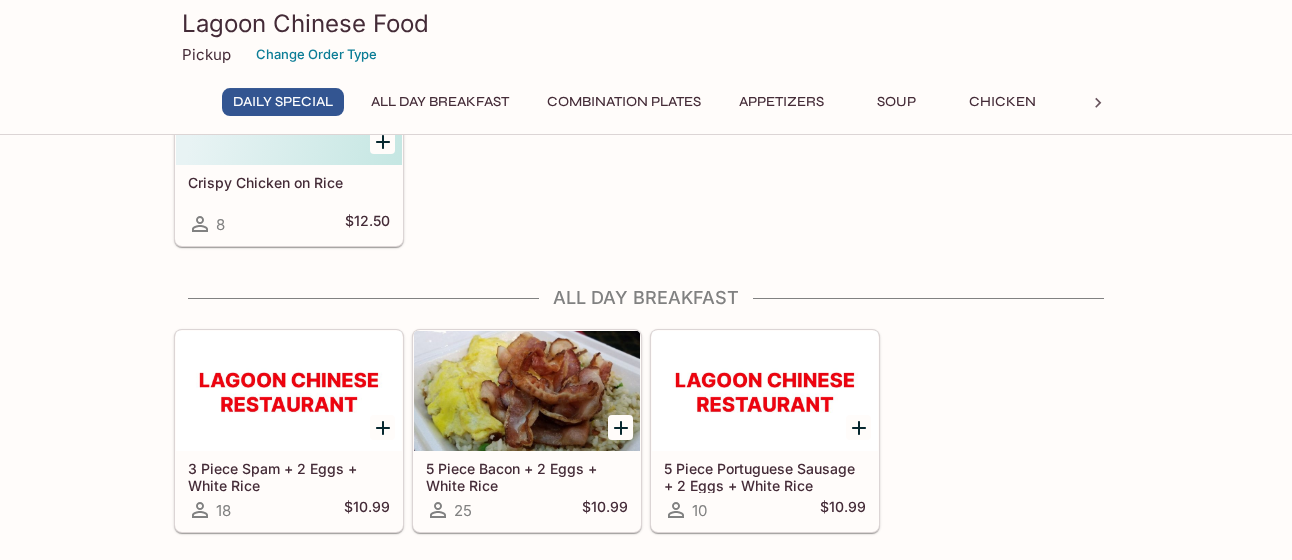 scroll, scrollTop: 204, scrollLeft: 0, axis: vertical 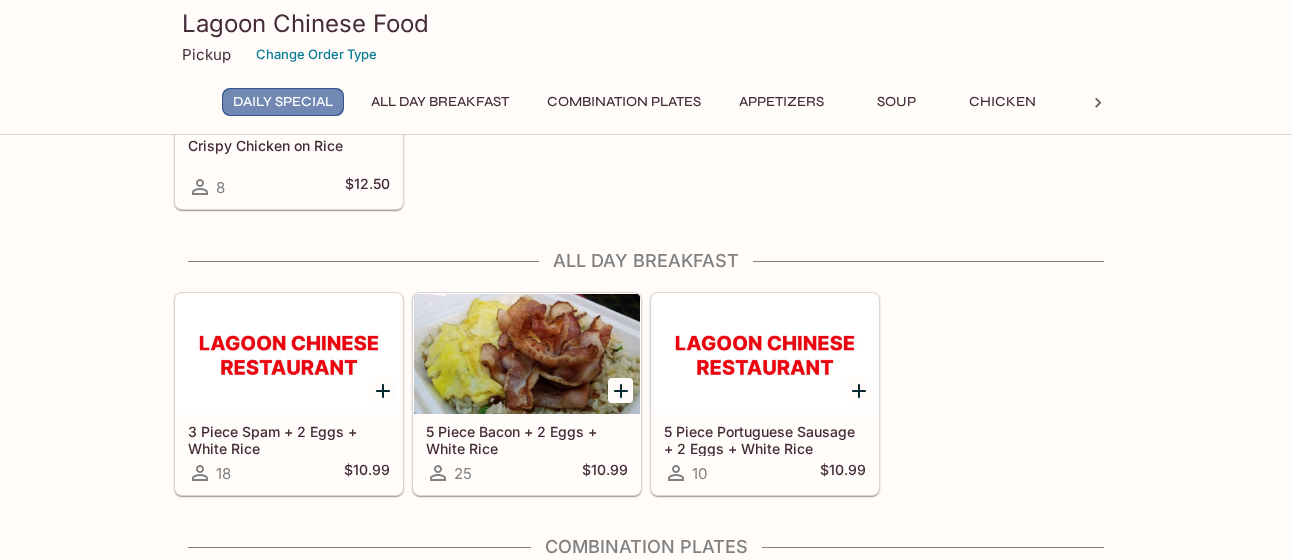 click on "Daily Special" at bounding box center (283, 102) 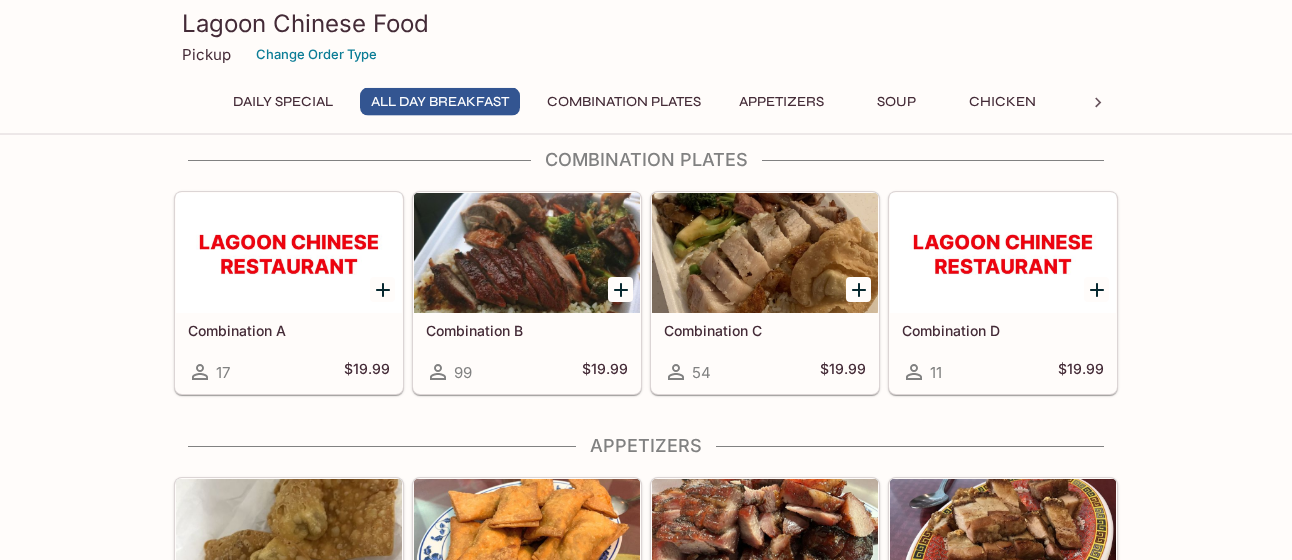 scroll, scrollTop: 408, scrollLeft: 0, axis: vertical 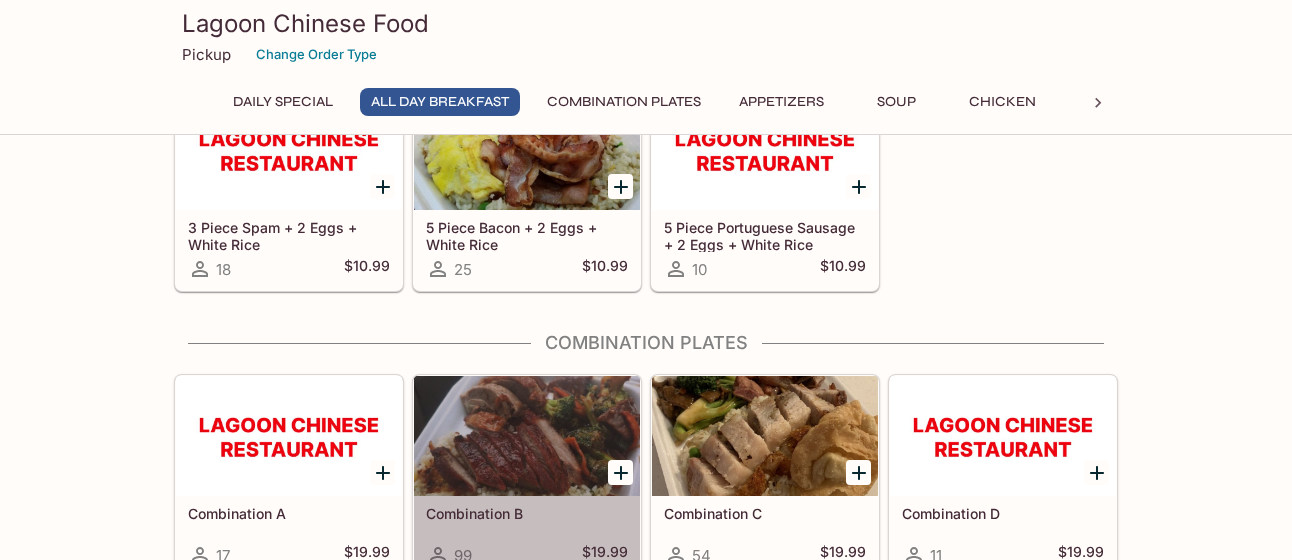 click at bounding box center [527, 436] 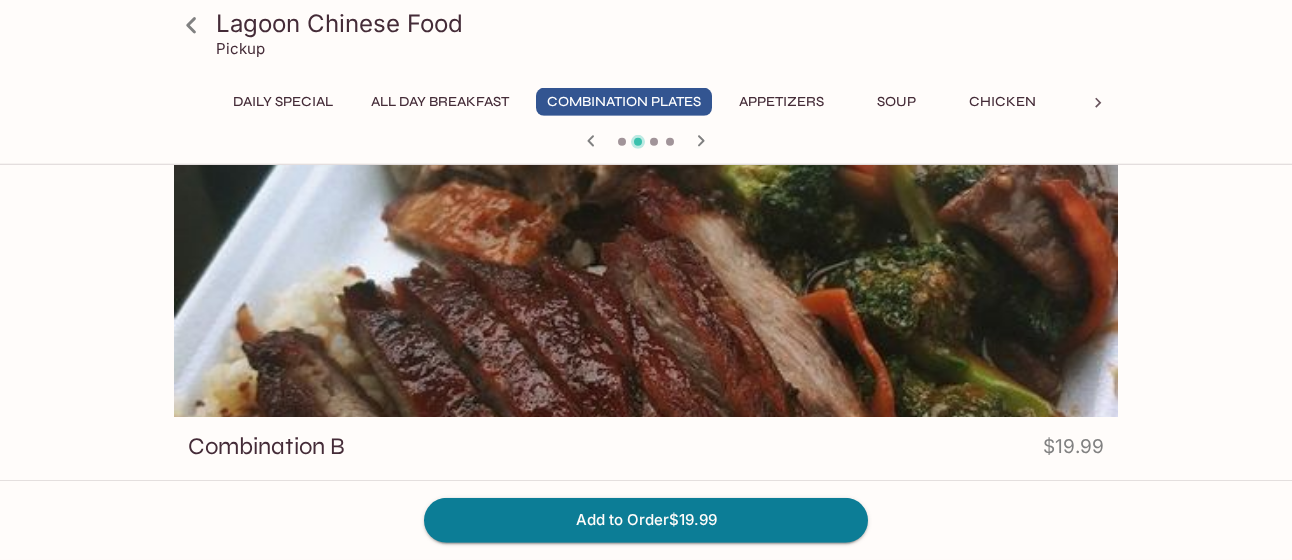 scroll, scrollTop: 0, scrollLeft: 0, axis: both 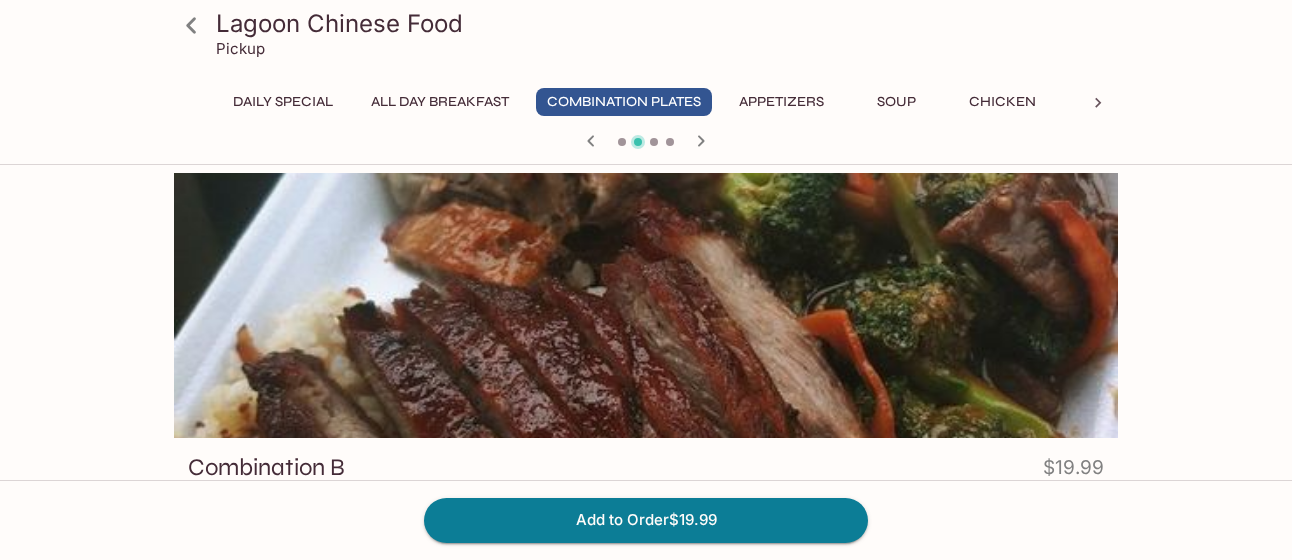 click 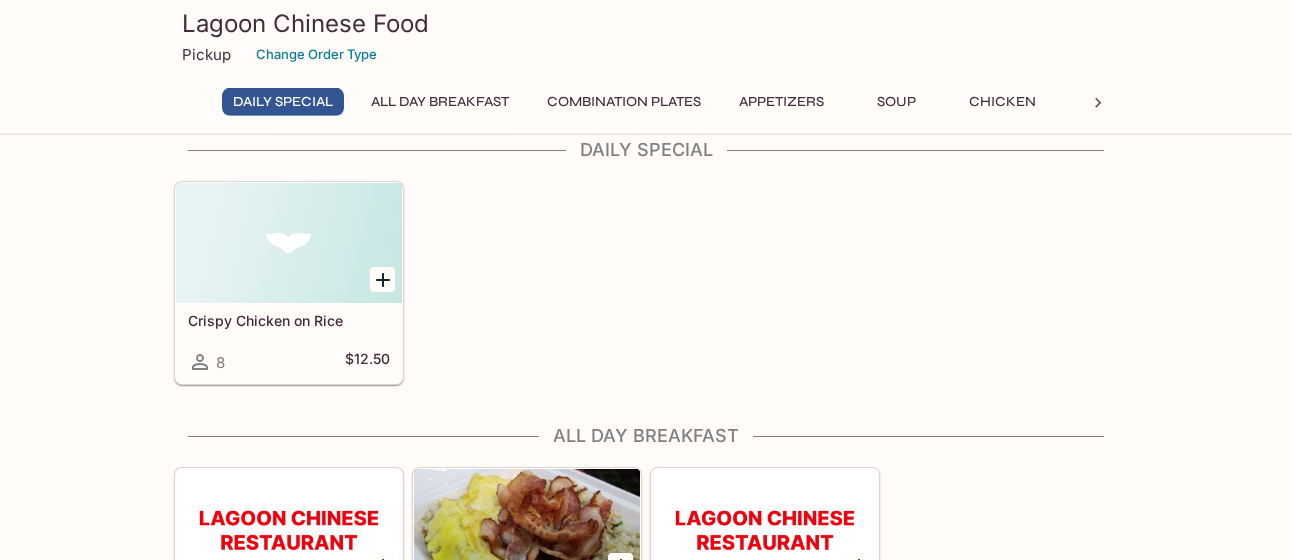 scroll, scrollTop: 0, scrollLeft: 0, axis: both 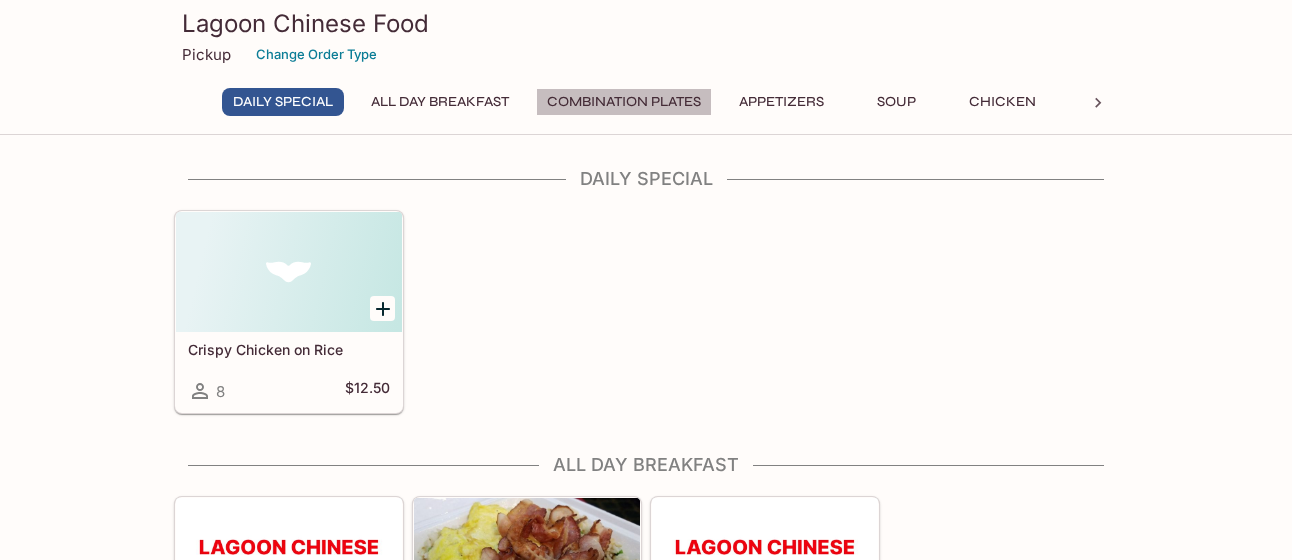 click on "Combination Plates" at bounding box center [624, 102] 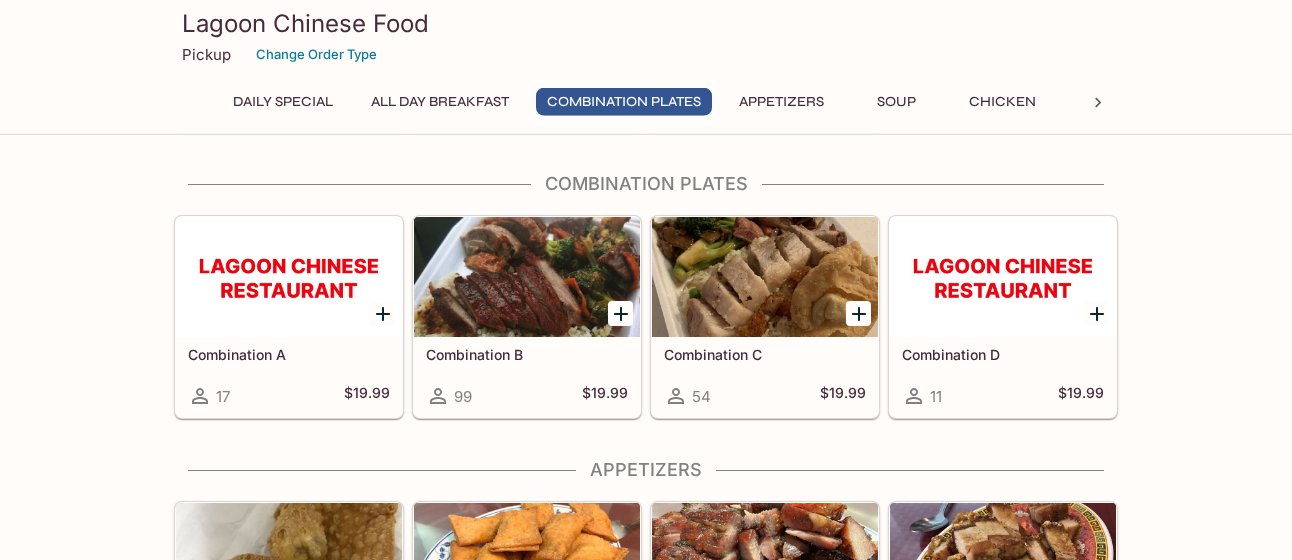 scroll, scrollTop: 570, scrollLeft: 0, axis: vertical 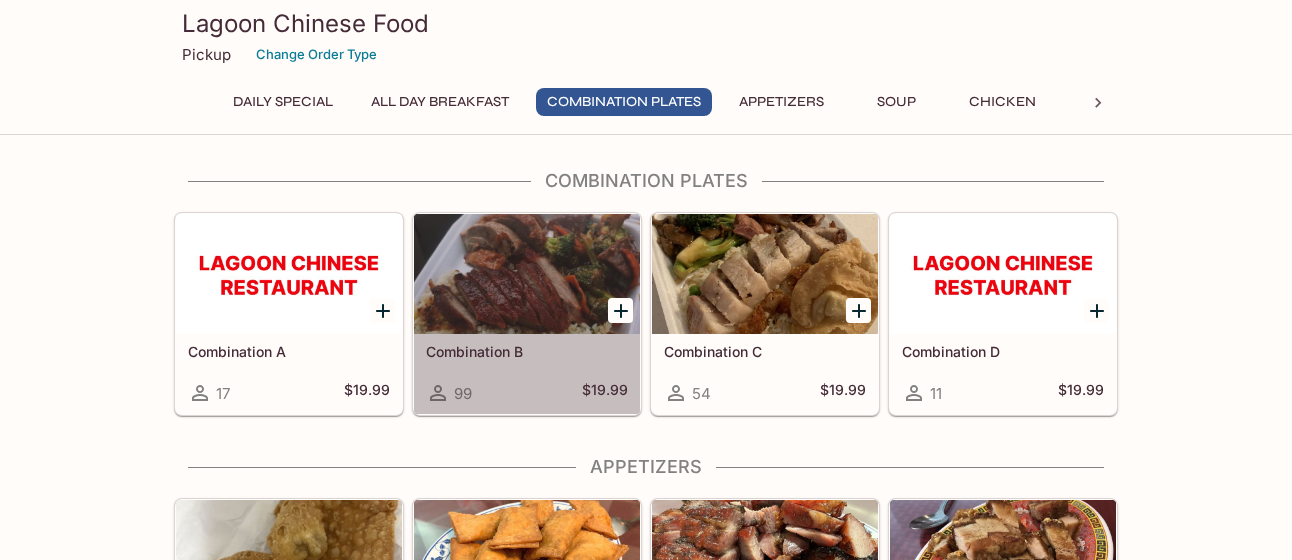 click at bounding box center [527, 274] 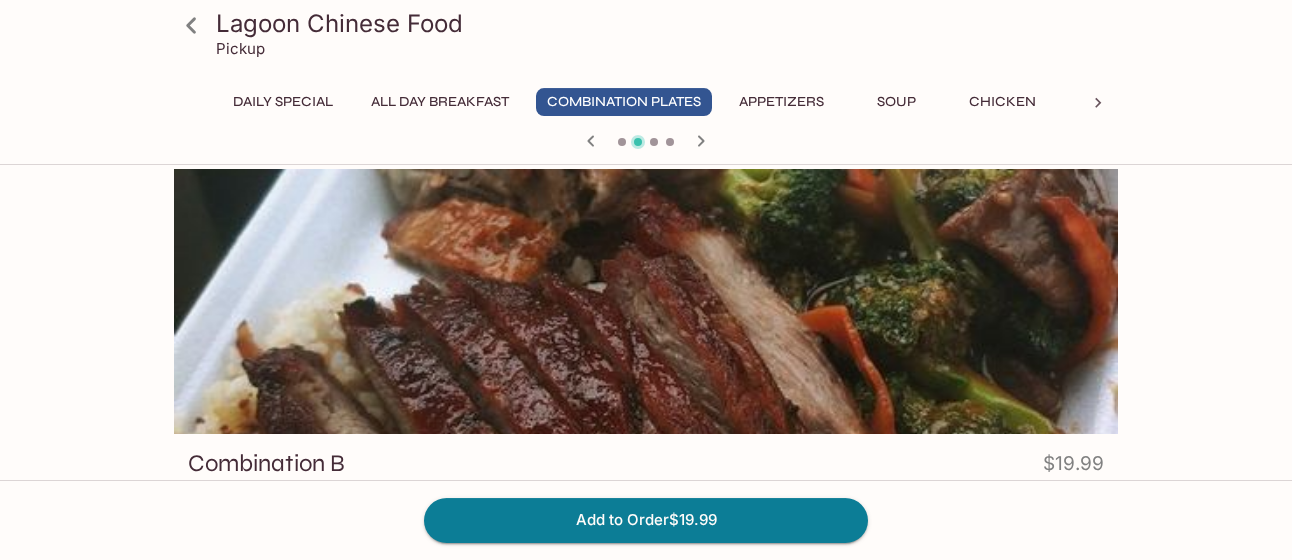 scroll, scrollTop: 0, scrollLeft: 0, axis: both 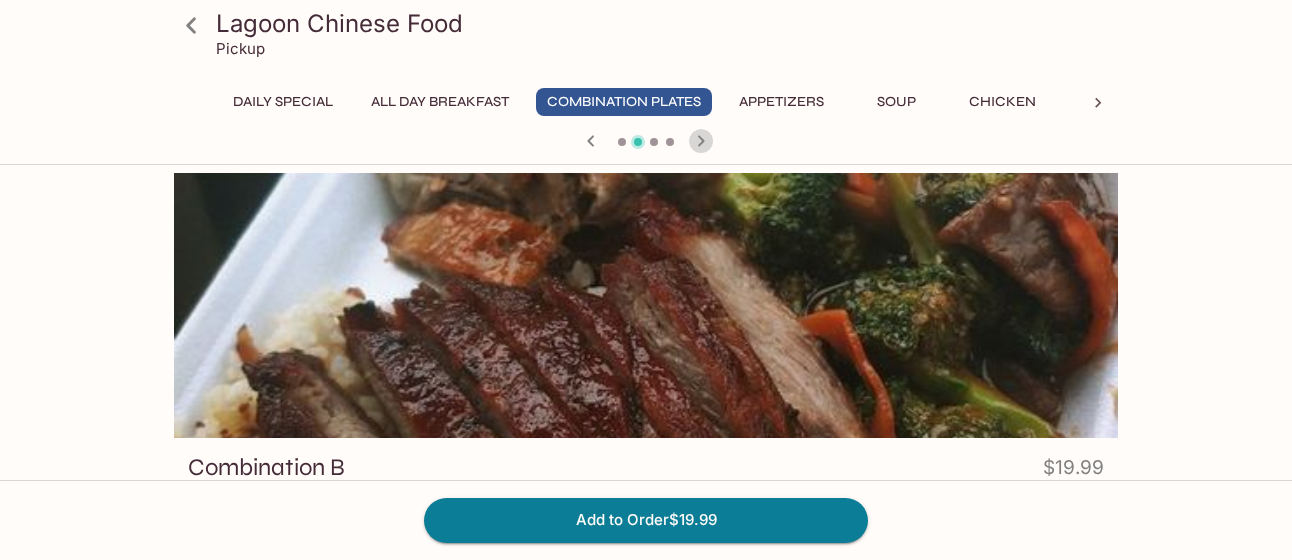 click 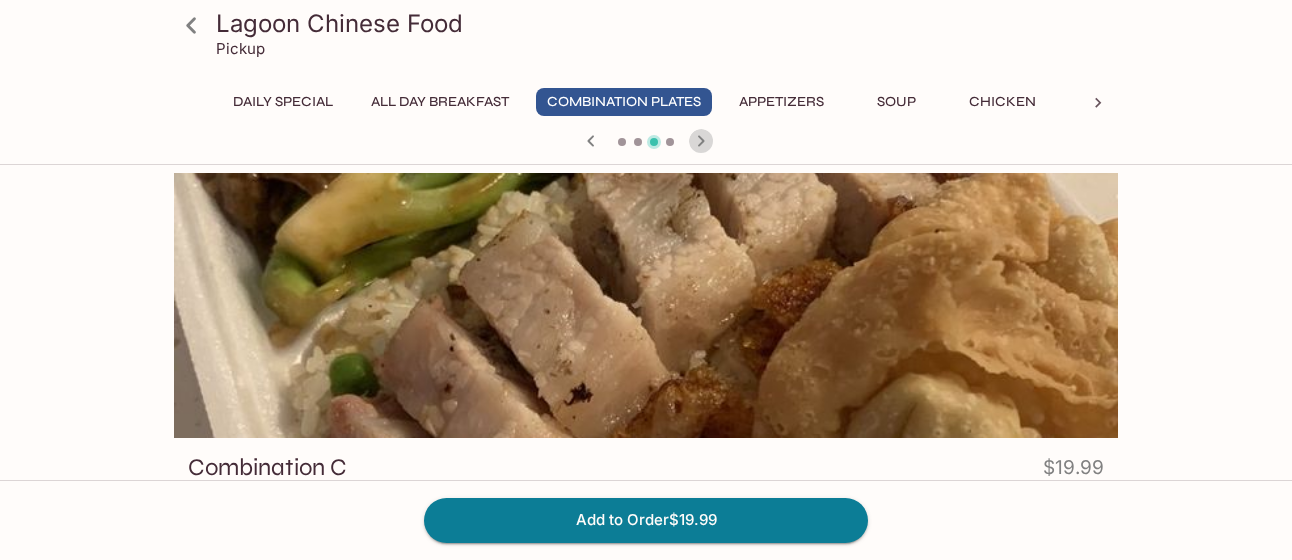 click 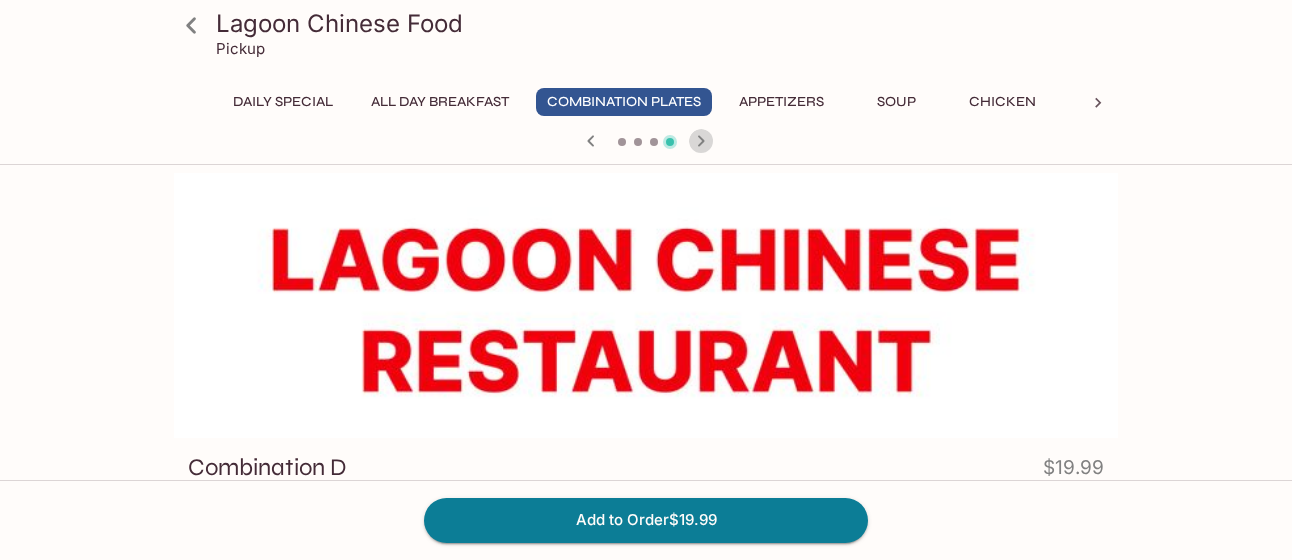 click 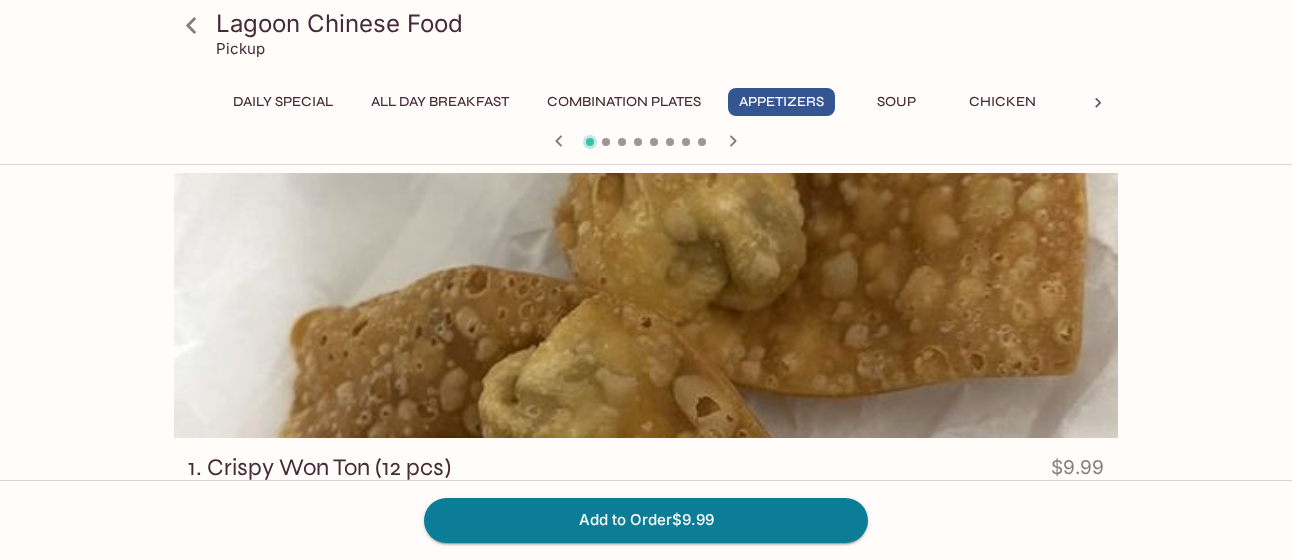 click at bounding box center [646, 143] 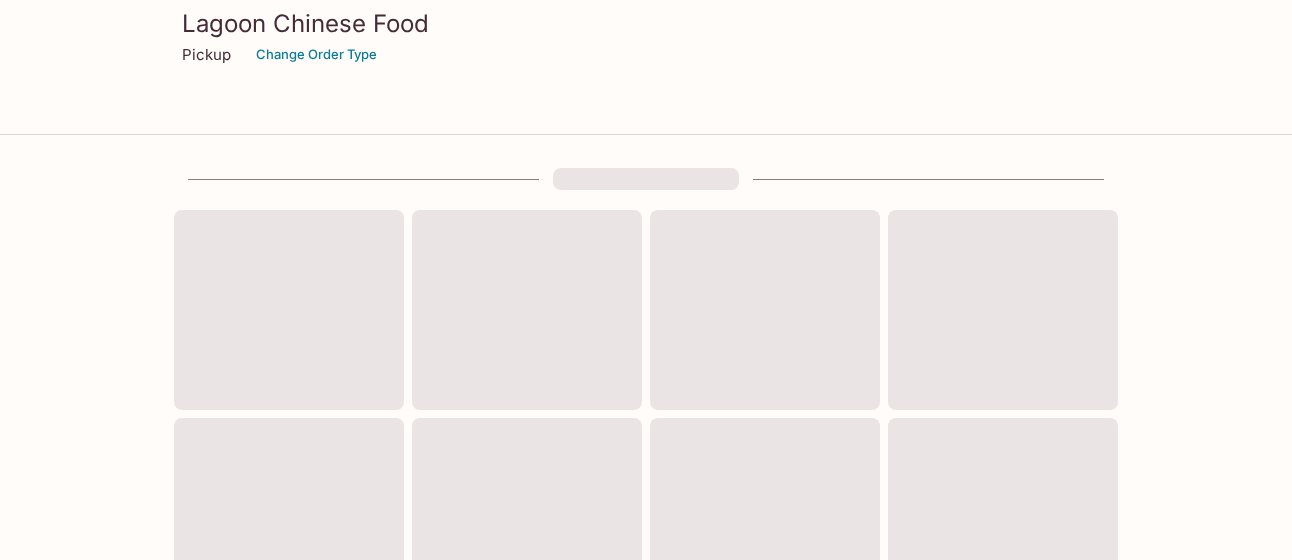 scroll, scrollTop: 570, scrollLeft: 0, axis: vertical 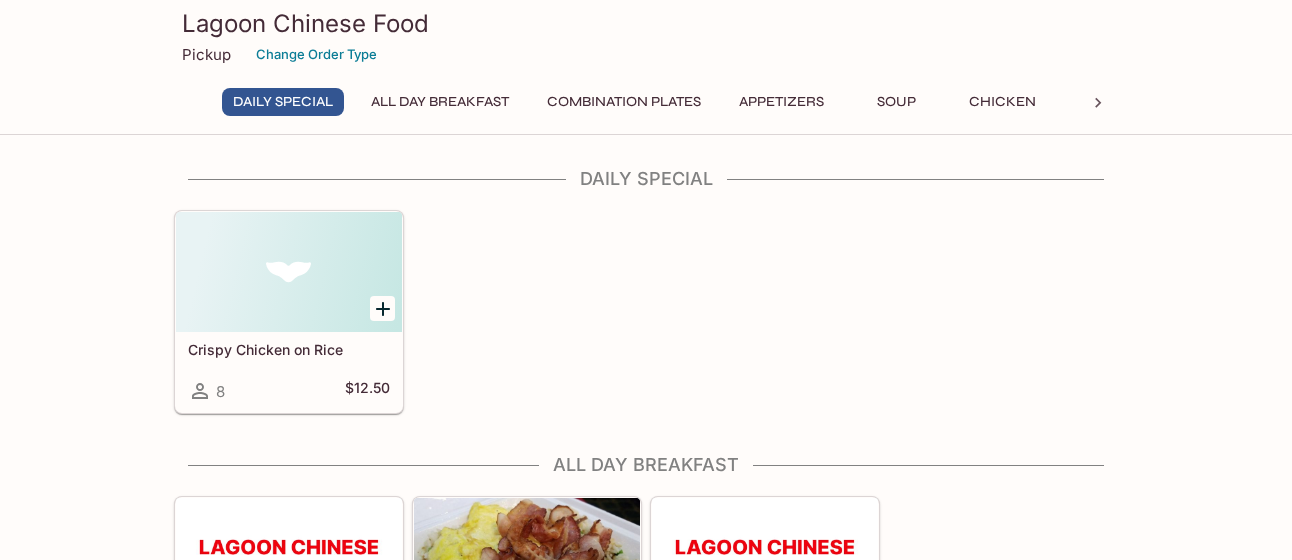 click on "Pickup" at bounding box center (206, 54) 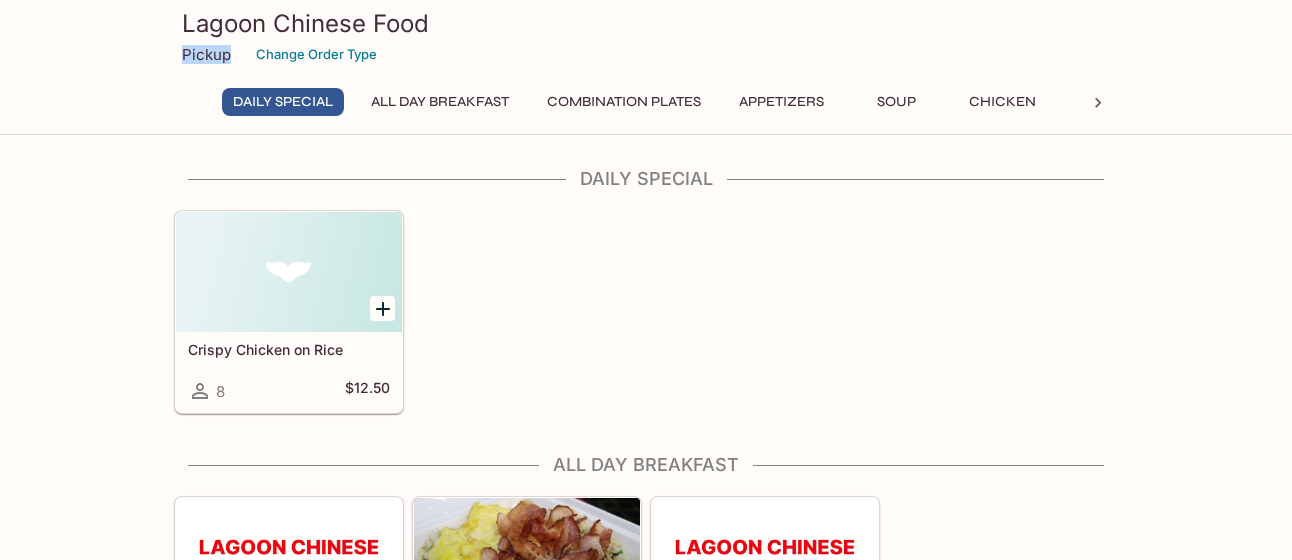 click on "Pickup" at bounding box center (206, 54) 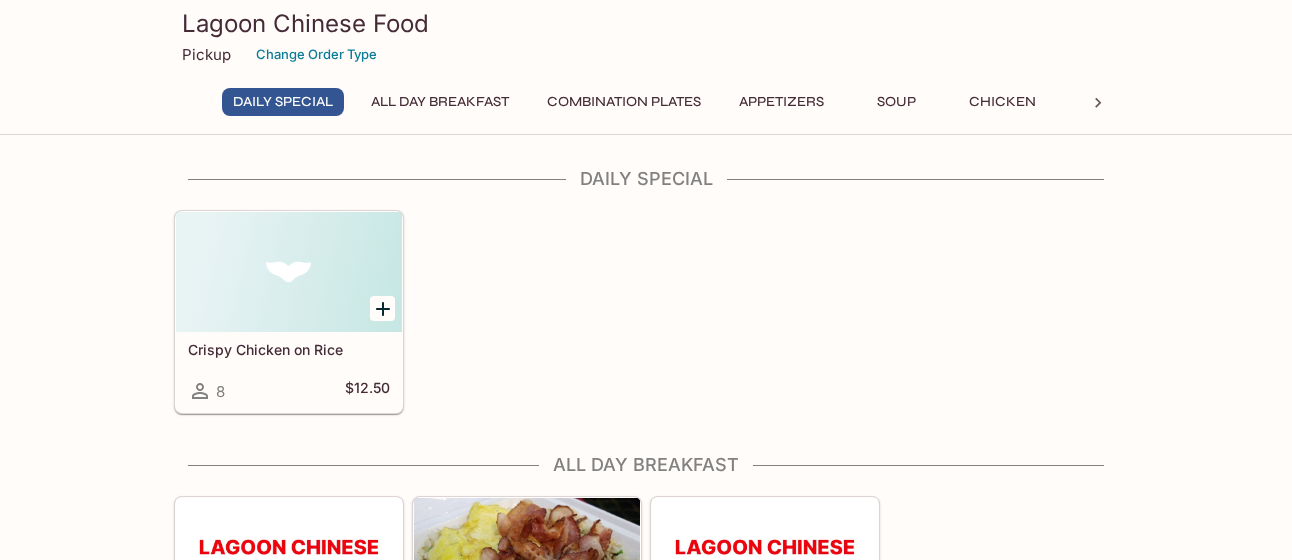 click on "Pickup" at bounding box center [206, 54] 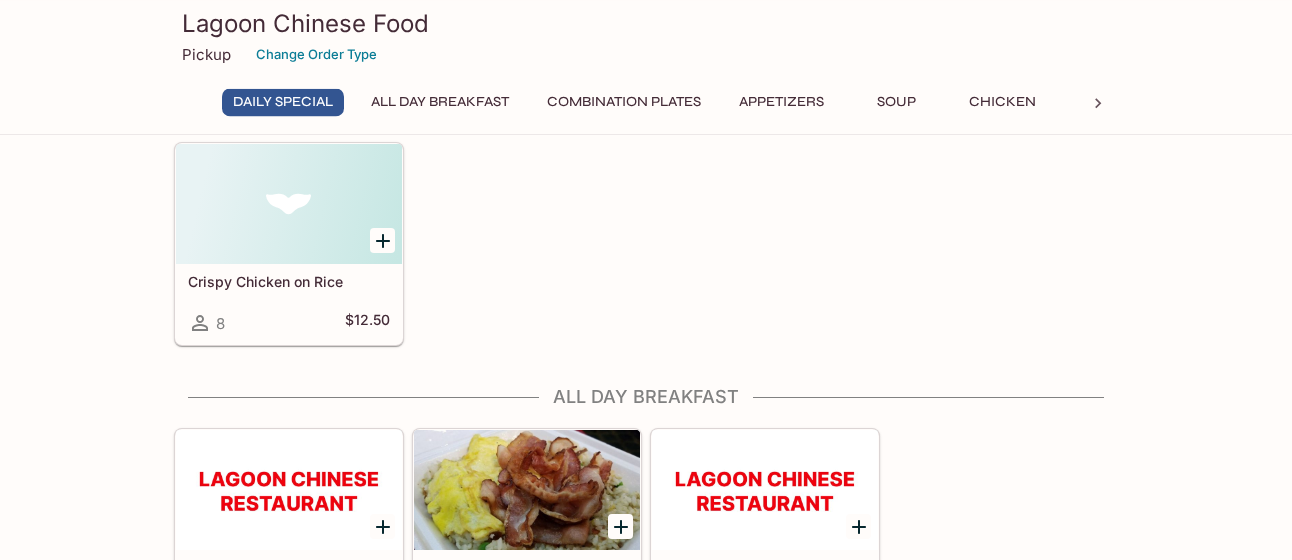 scroll, scrollTop: 102, scrollLeft: 0, axis: vertical 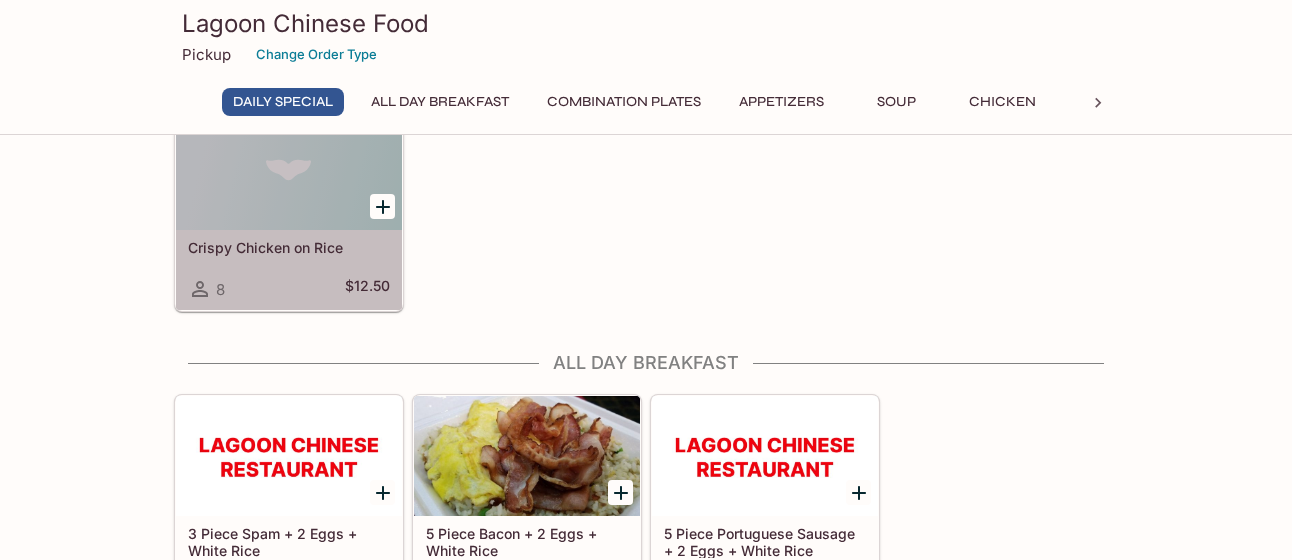 click at bounding box center (289, 170) 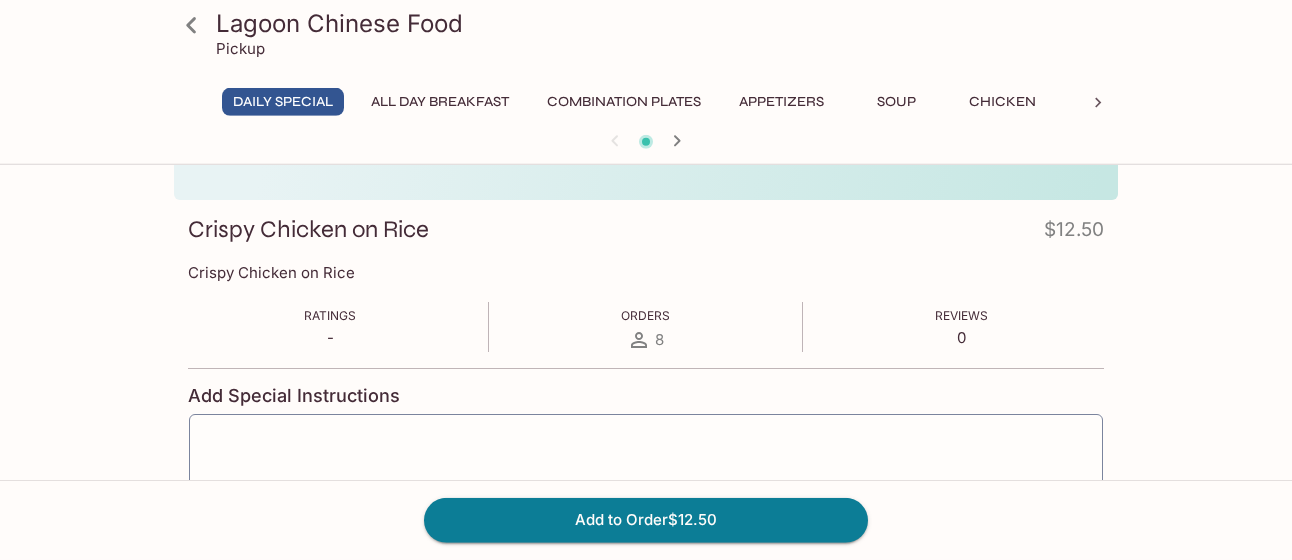 scroll, scrollTop: 0, scrollLeft: 0, axis: both 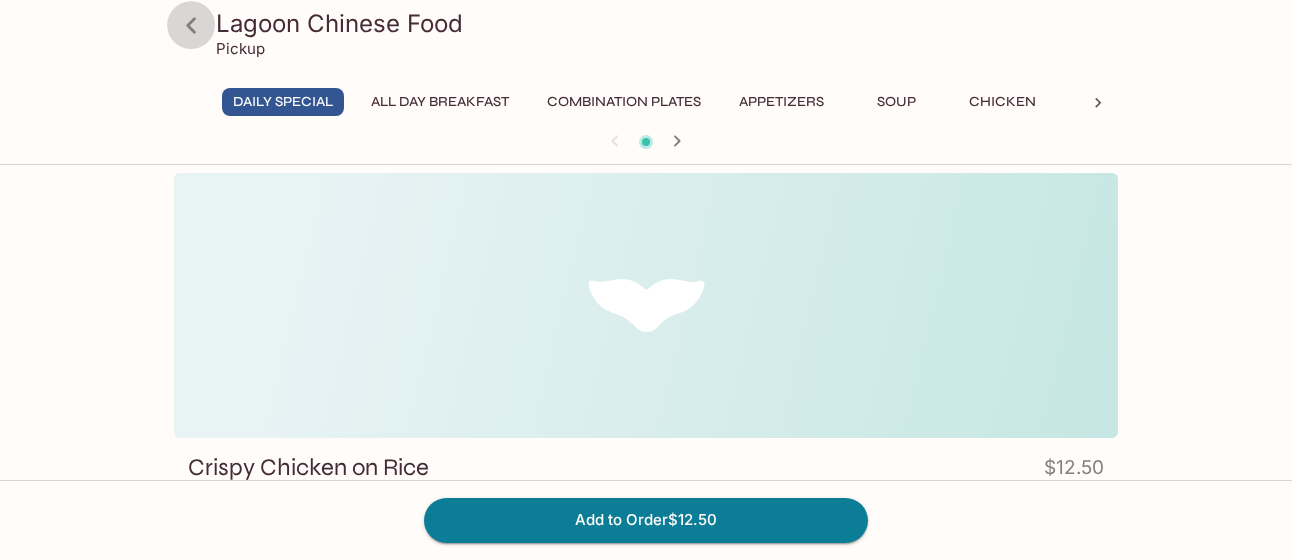 click 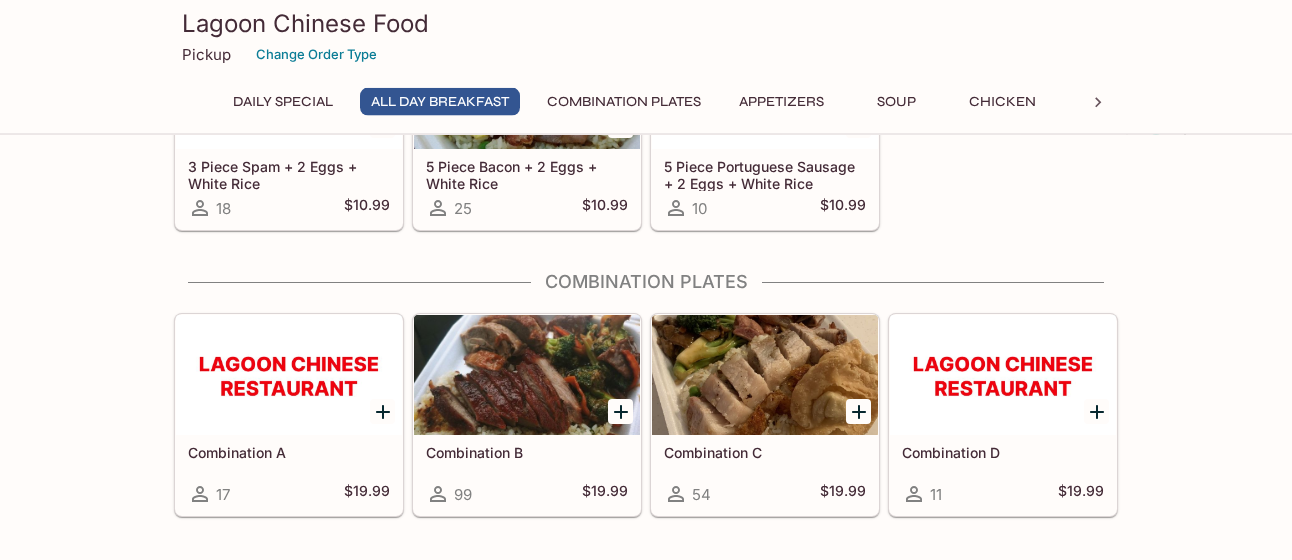 scroll, scrollTop: 510, scrollLeft: 0, axis: vertical 